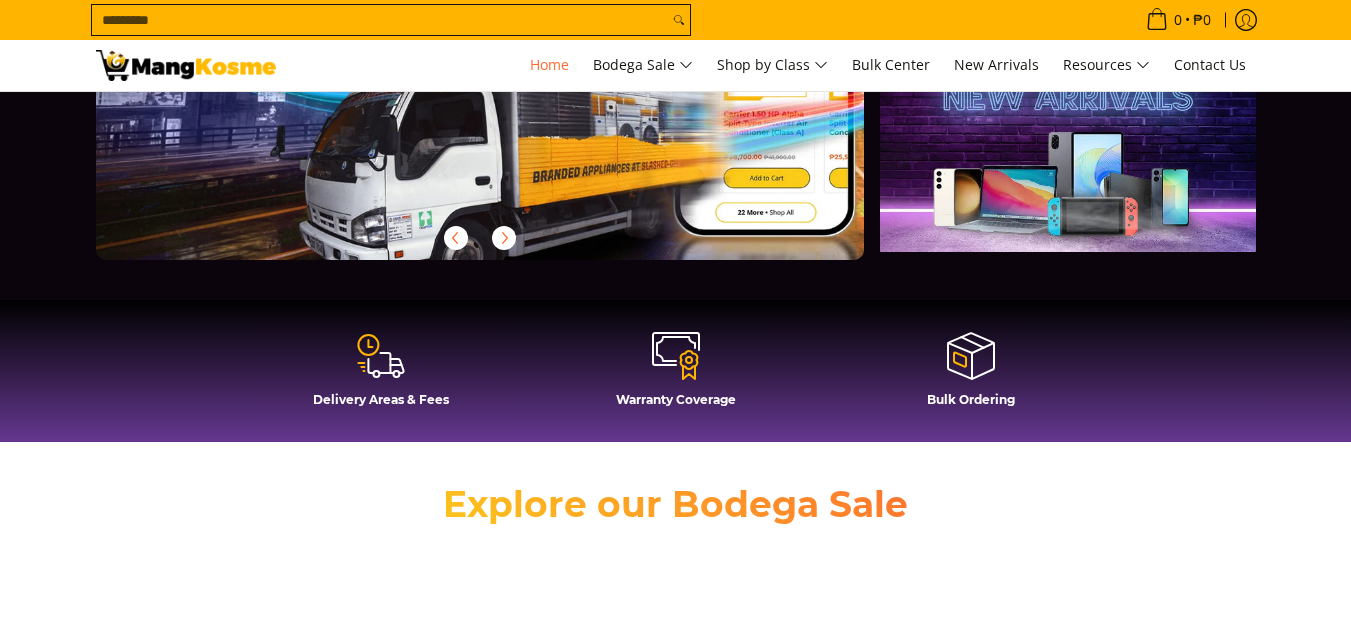 scroll, scrollTop: 0, scrollLeft: 0, axis: both 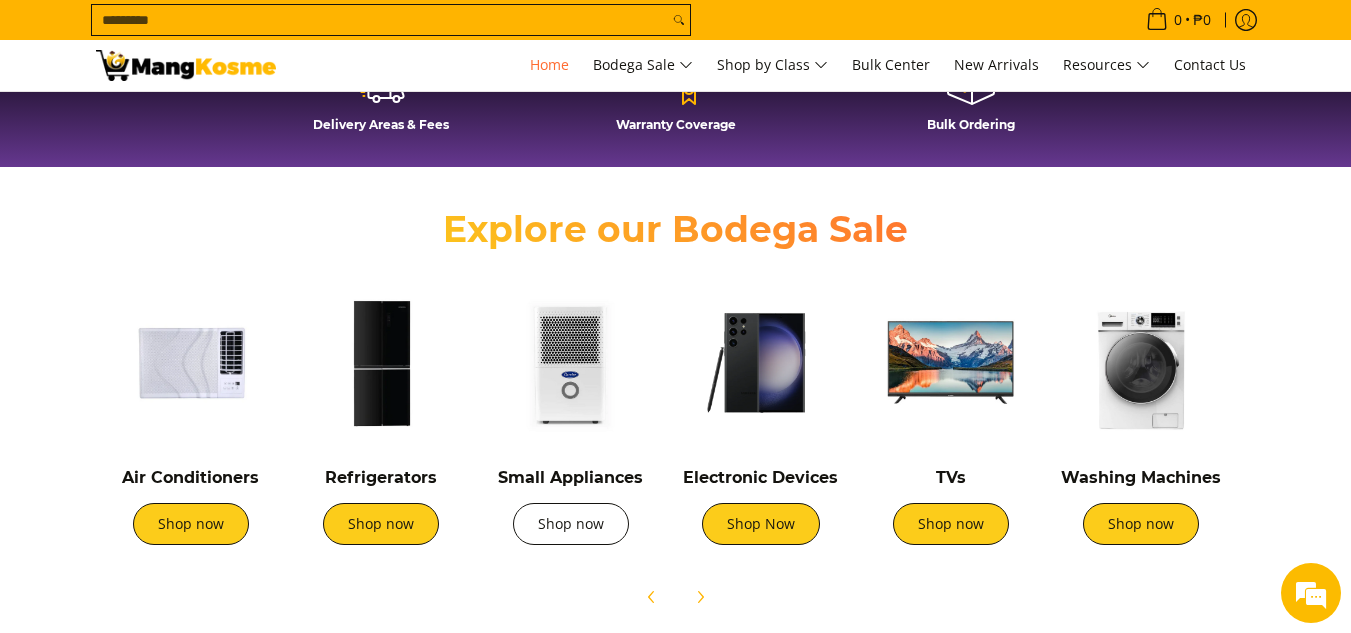 click on "Shop now" at bounding box center [571, 524] 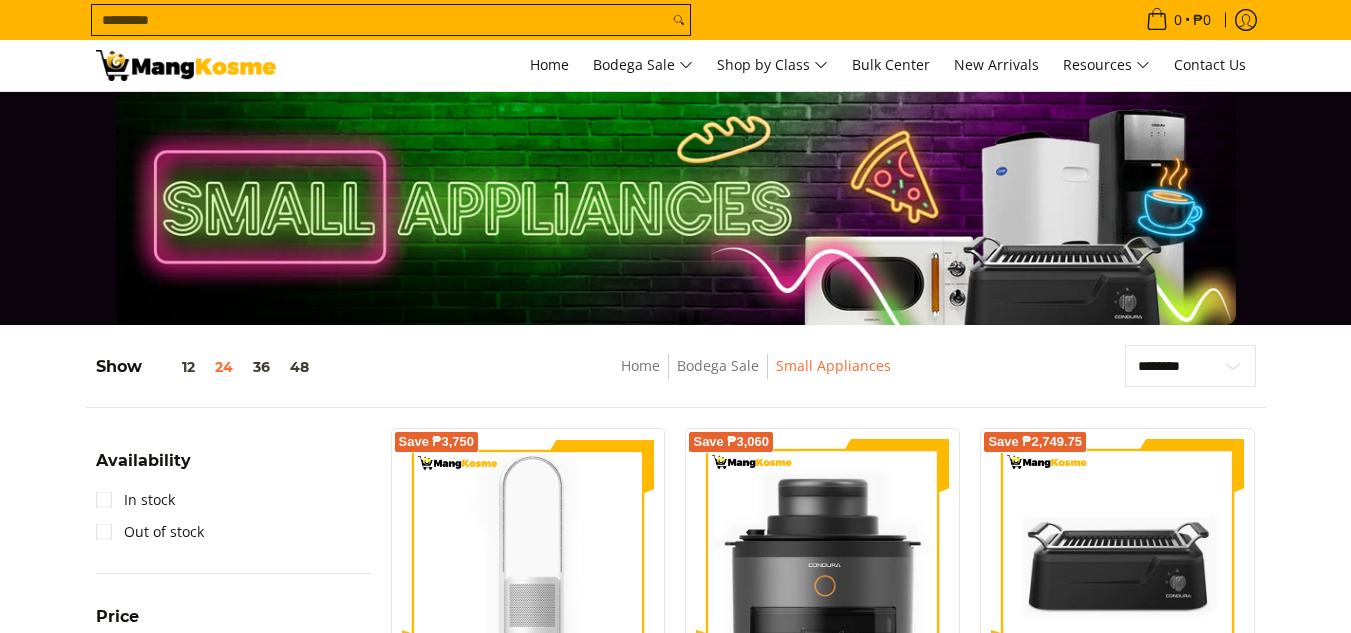 scroll, scrollTop: 200, scrollLeft: 0, axis: vertical 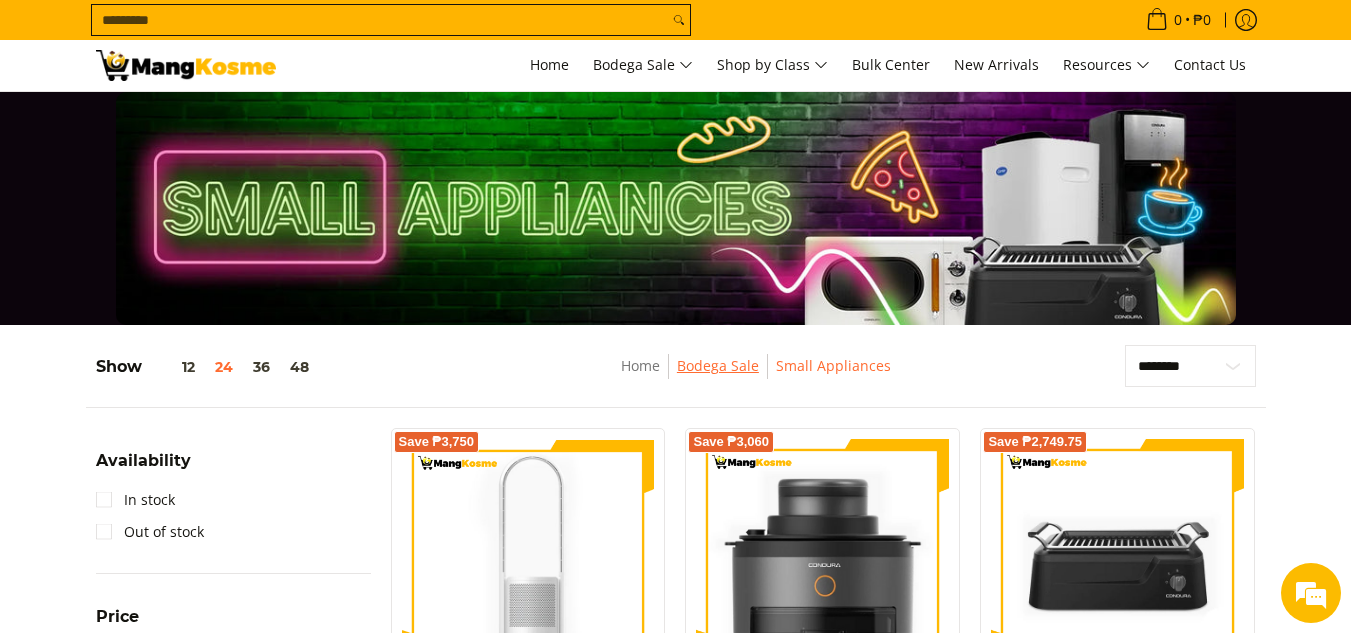 click on "Bodega Sale" at bounding box center [718, 365] 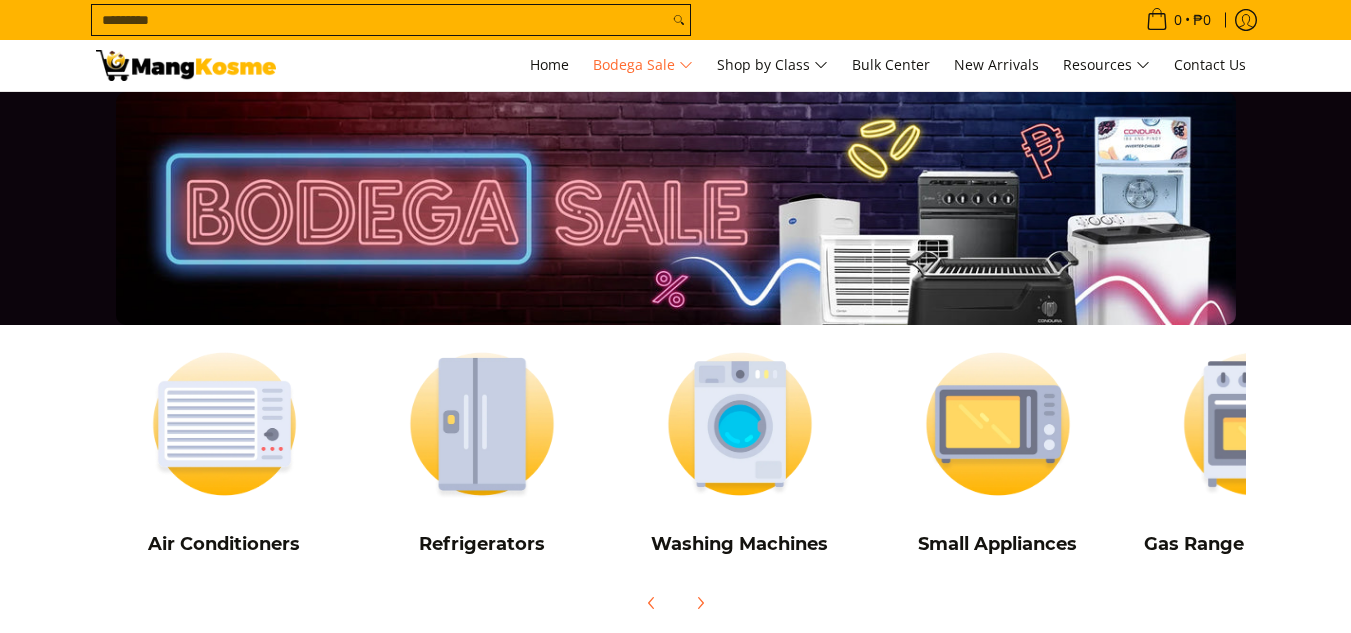 scroll, scrollTop: 300, scrollLeft: 0, axis: vertical 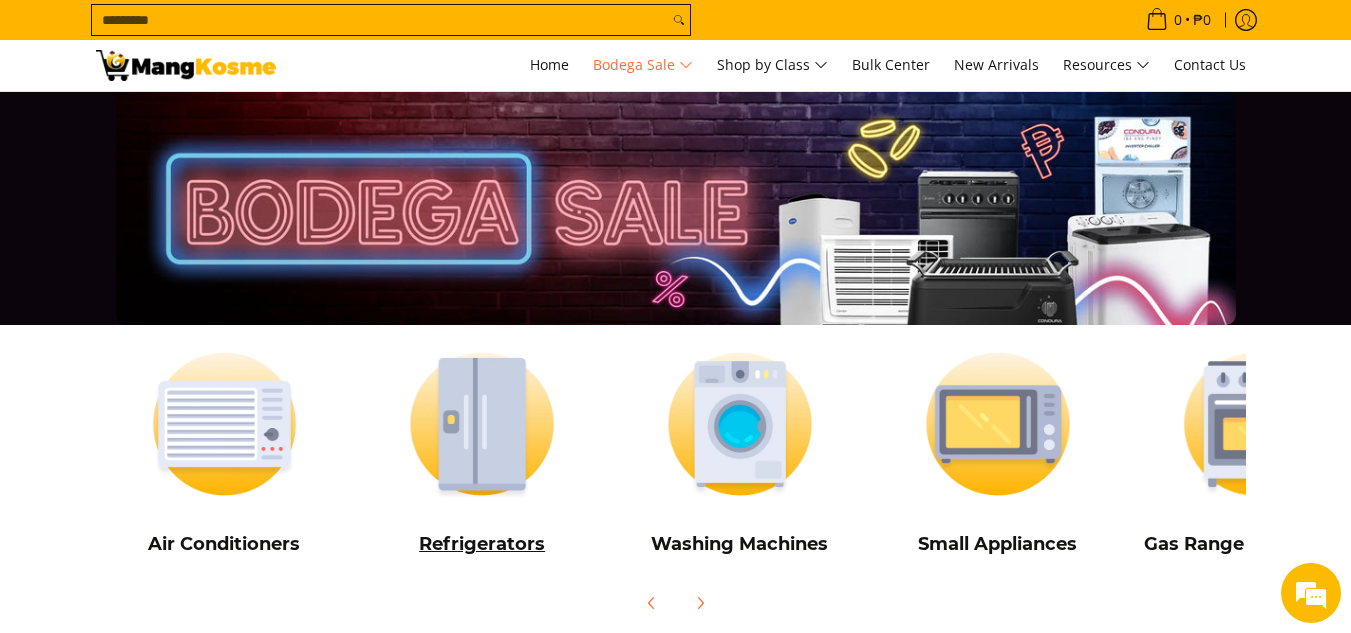 click at bounding box center [482, 424] 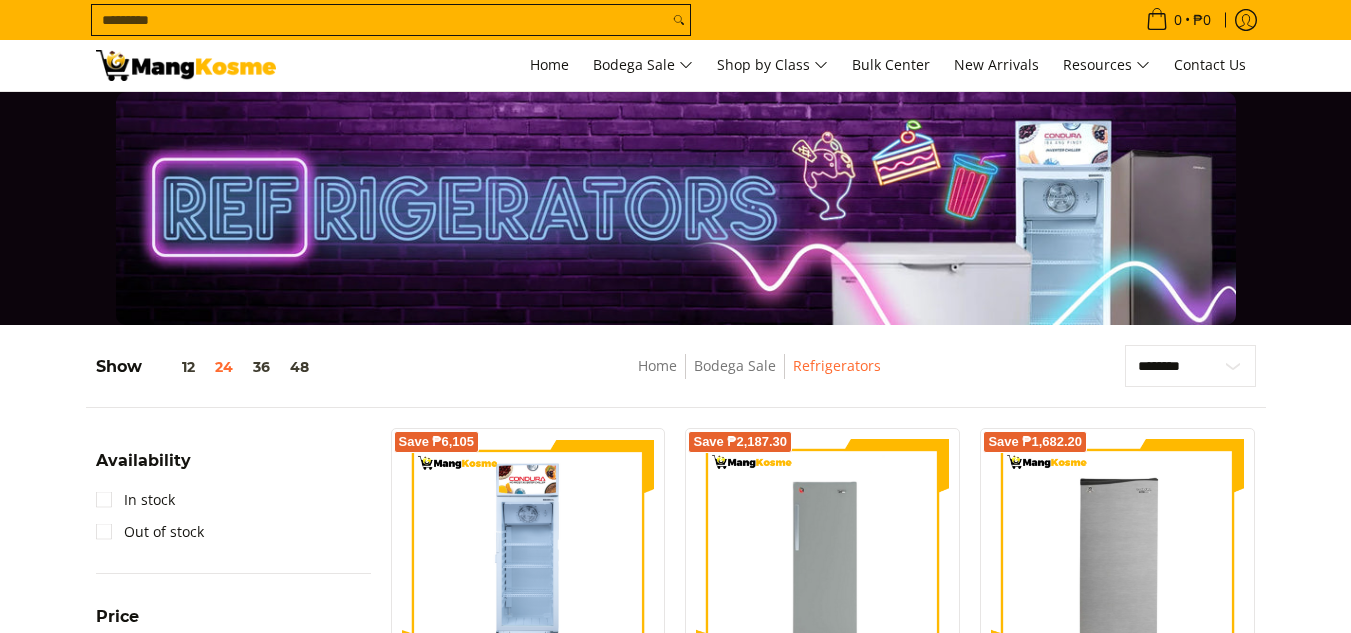scroll, scrollTop: 300, scrollLeft: 0, axis: vertical 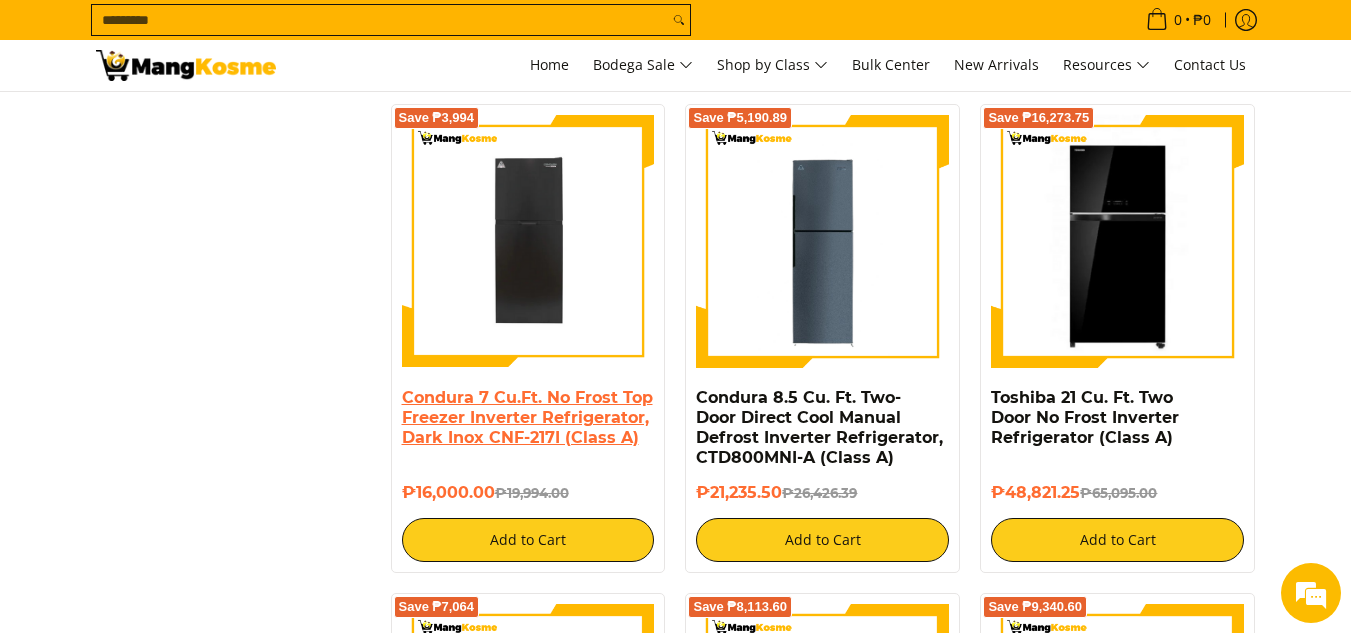 click on "Condura 7 Cu.Ft. No Frost Top Freezer Inverter Refrigerator, Dark Inox CNF-217I (Class A)" at bounding box center [527, 417] 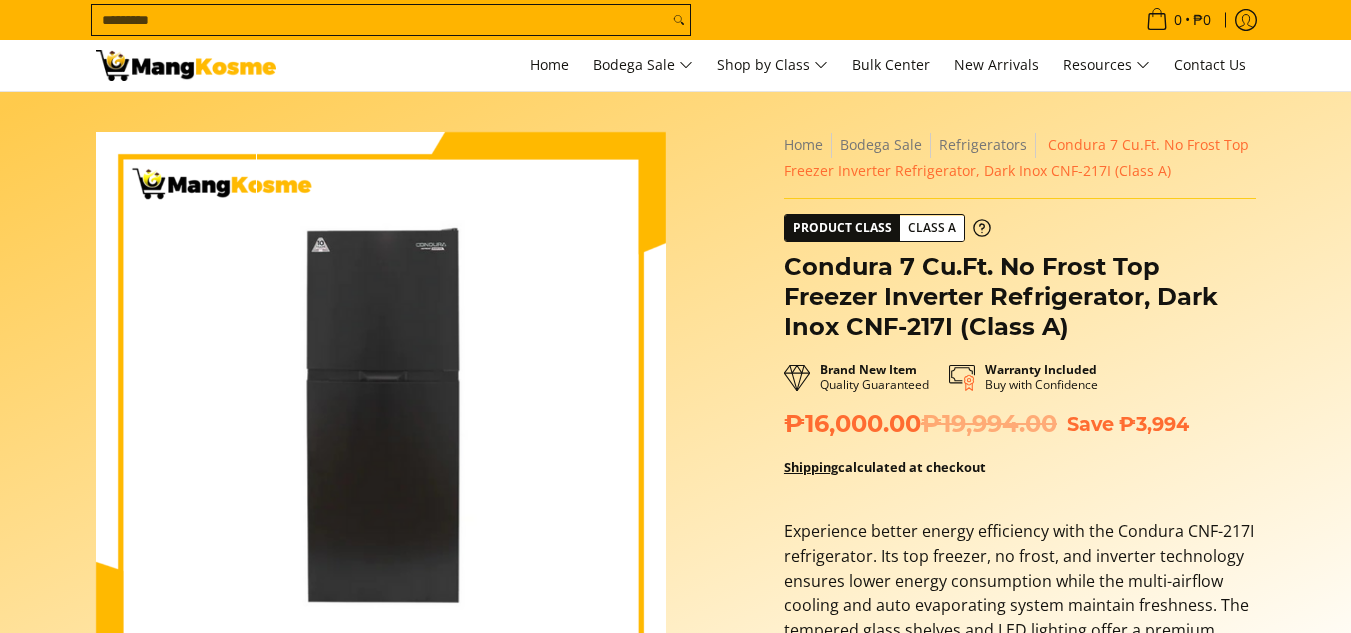 scroll, scrollTop: 100, scrollLeft: 0, axis: vertical 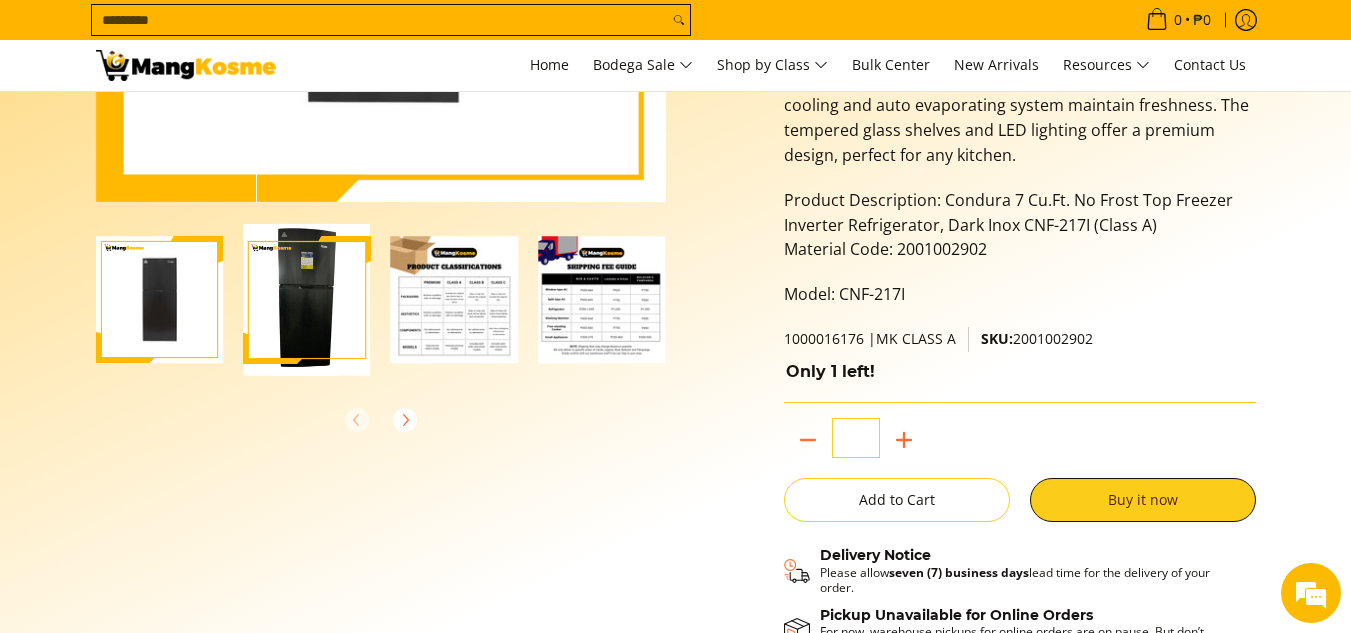 click at bounding box center (307, 300) 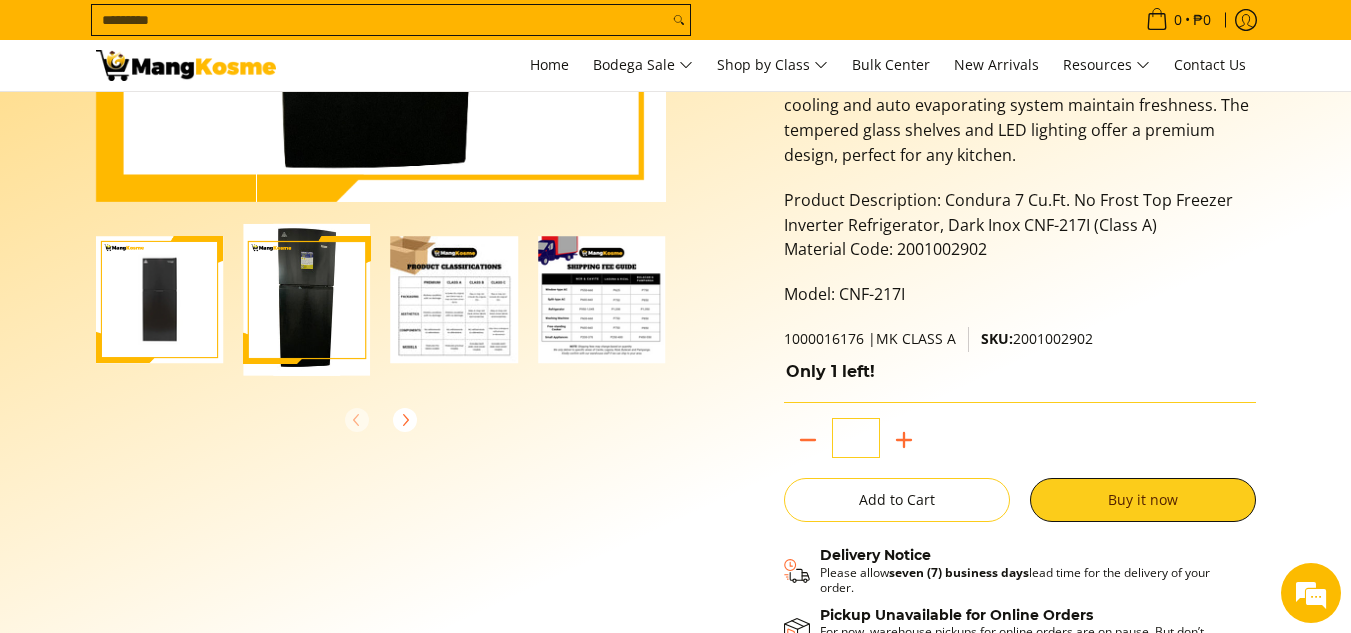 click at bounding box center [455, 300] 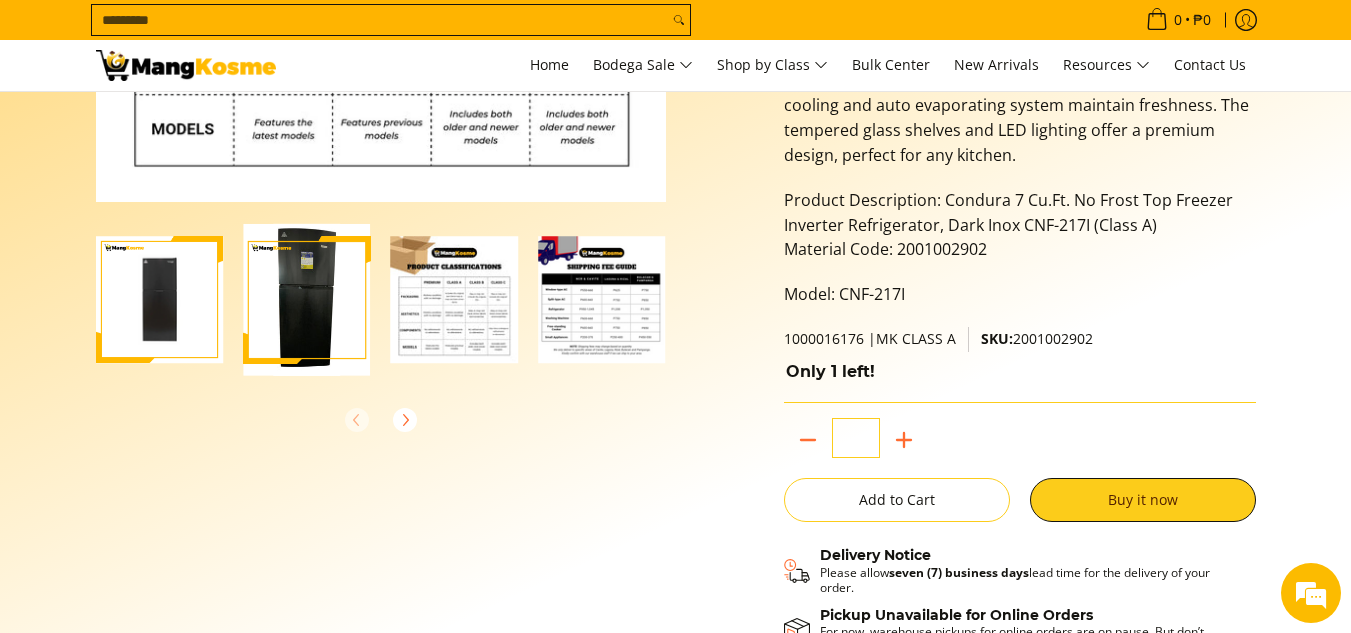 click at bounding box center [455, 300] 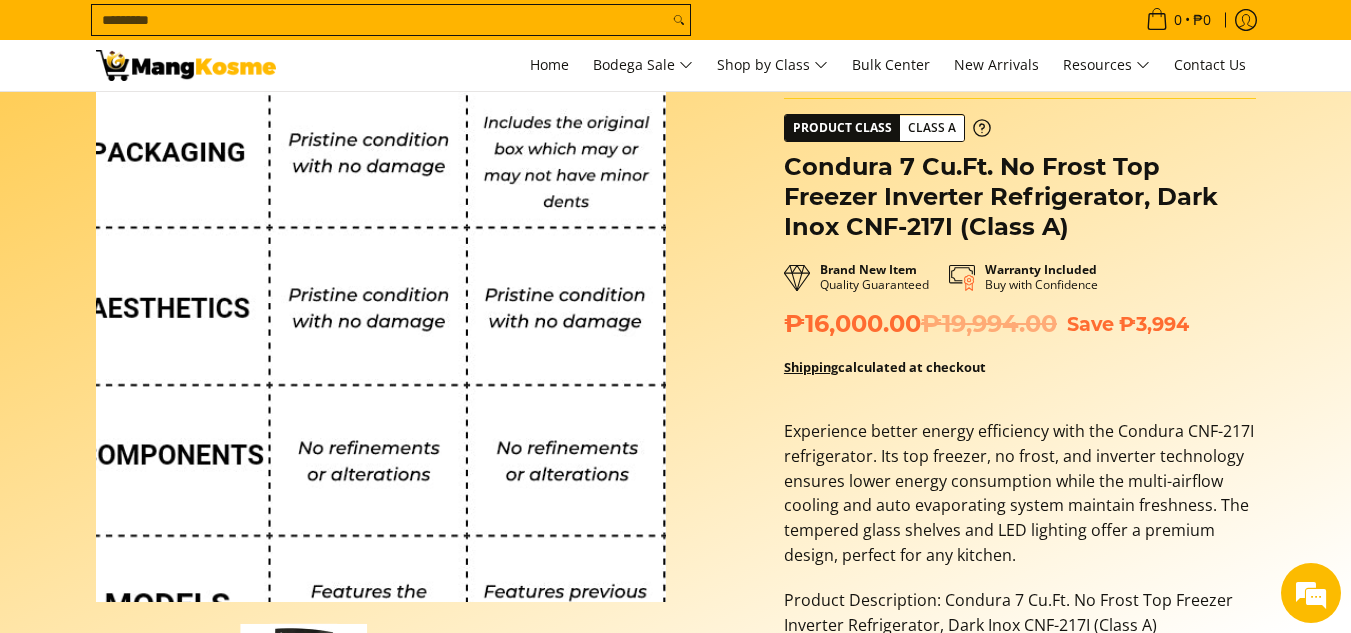 scroll, scrollTop: 200, scrollLeft: 0, axis: vertical 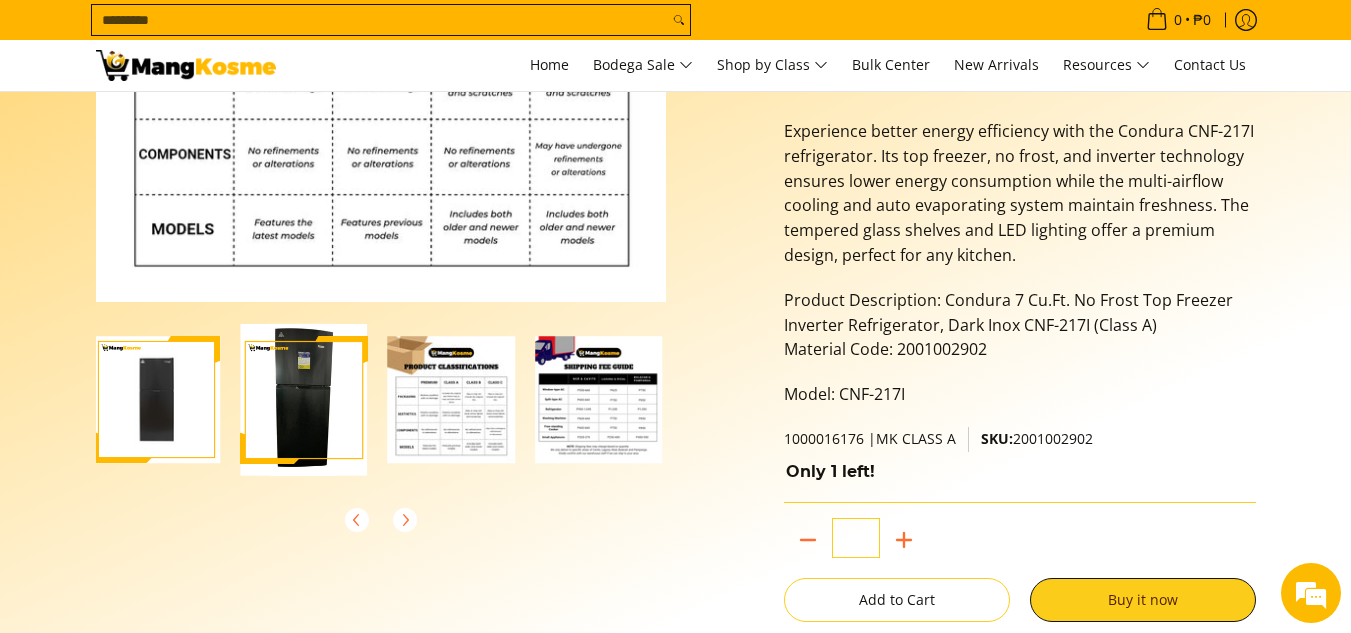 click at bounding box center [157, 400] 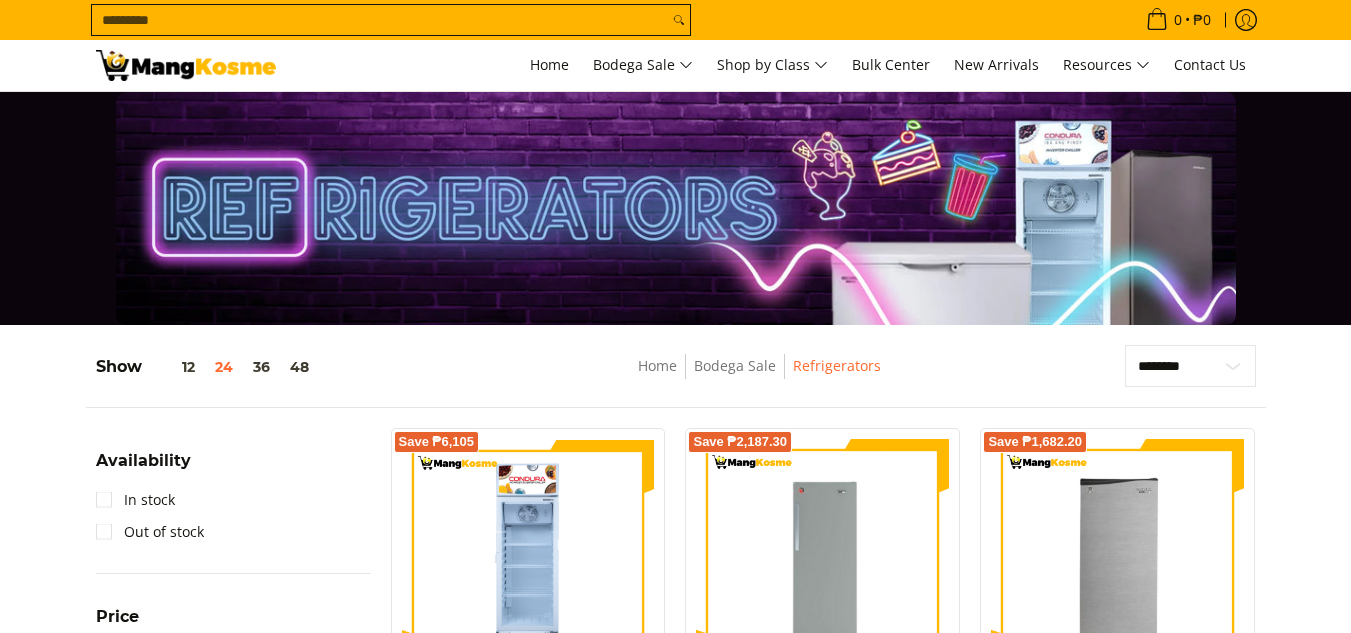 scroll, scrollTop: 2300, scrollLeft: 0, axis: vertical 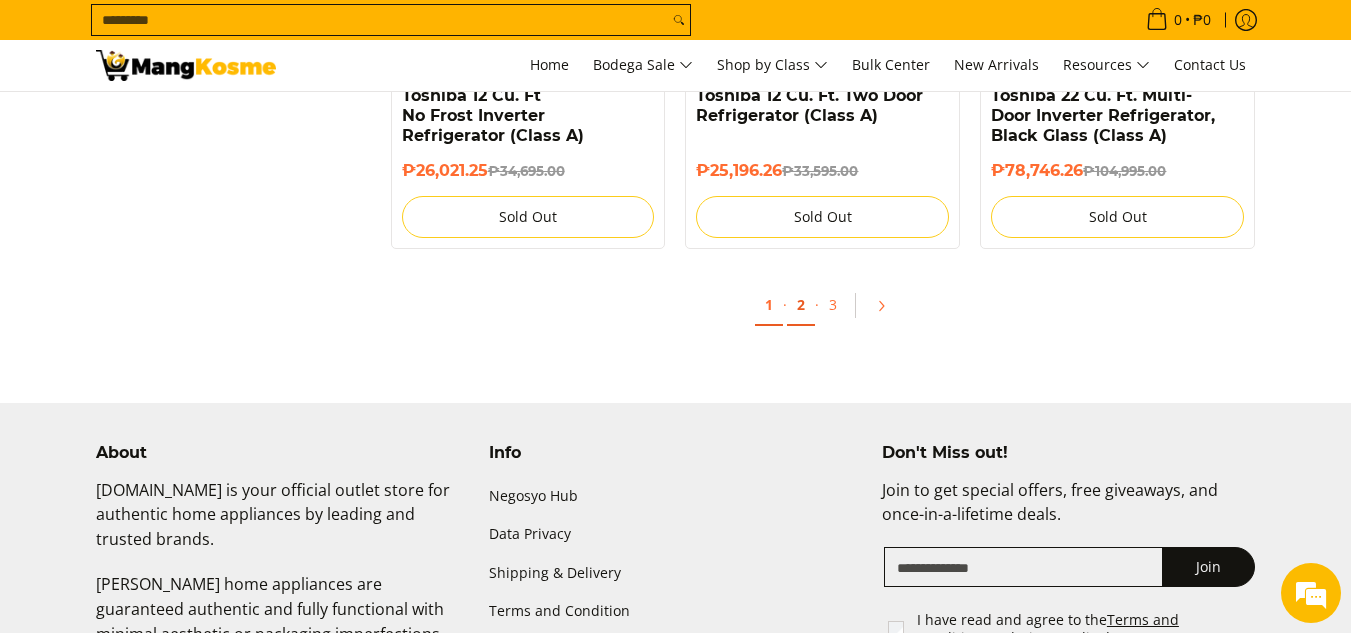 click on "2" at bounding box center [801, 305] 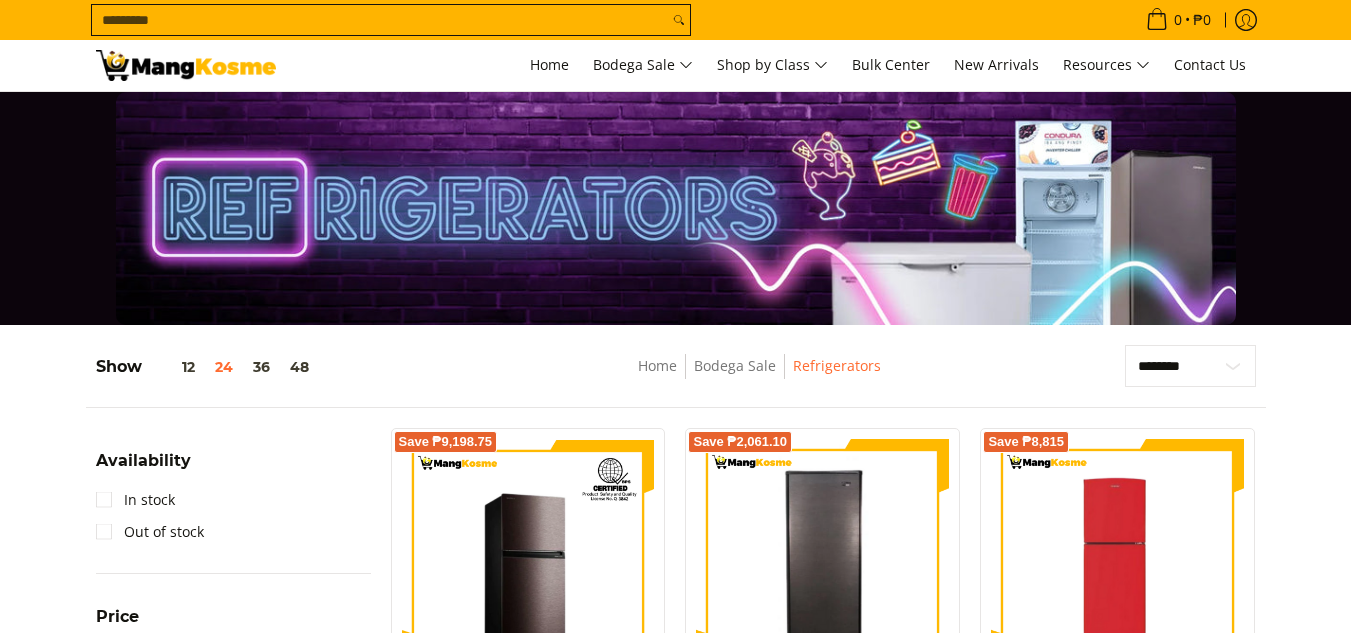 scroll, scrollTop: 0, scrollLeft: 0, axis: both 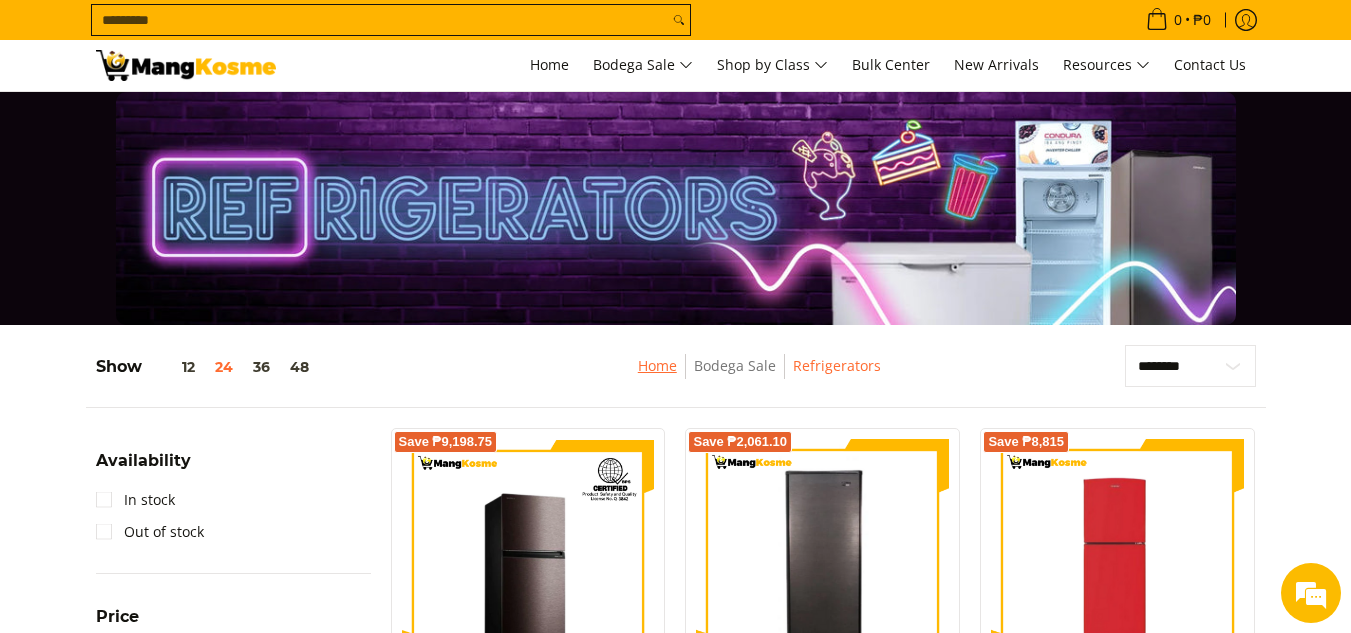 click on "Home" at bounding box center [657, 365] 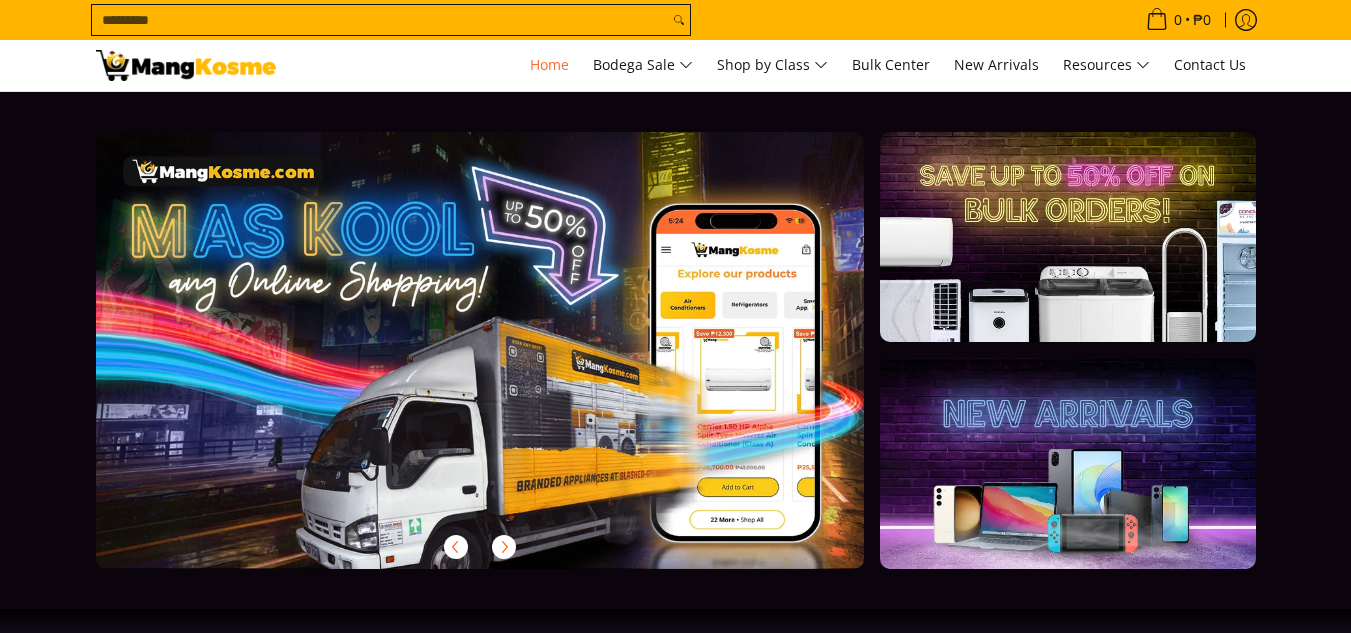 scroll, scrollTop: 500, scrollLeft: 0, axis: vertical 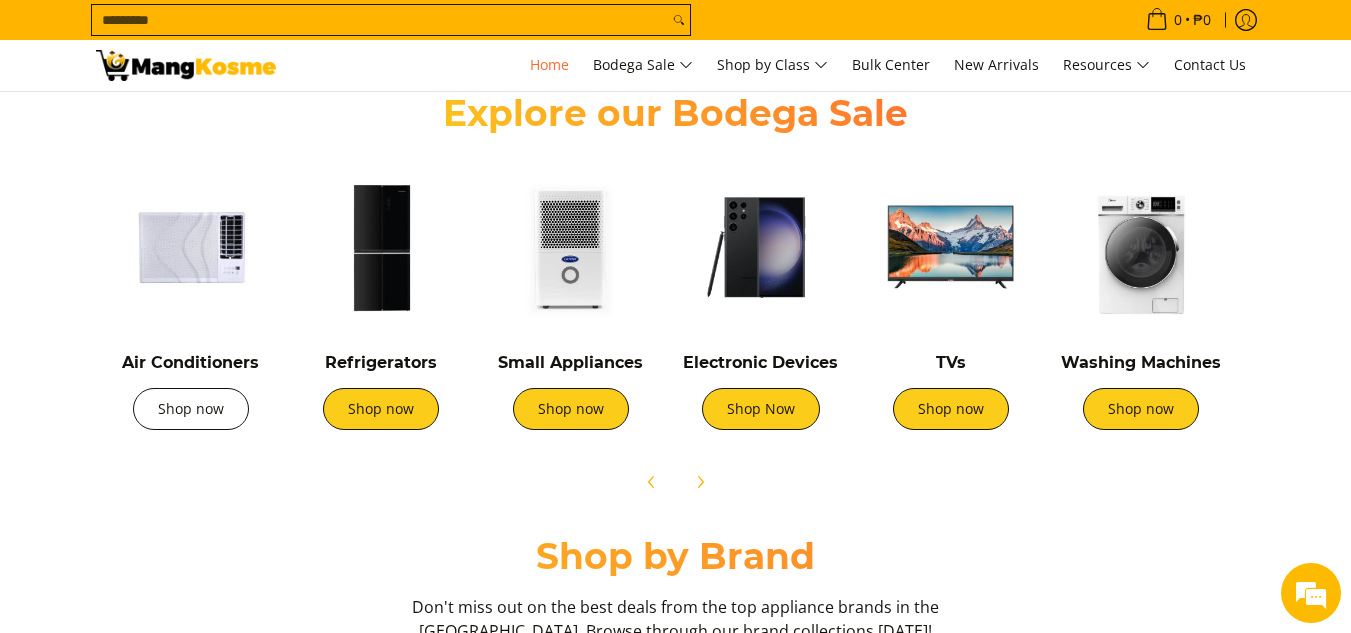 click on "Shop now" at bounding box center [191, 409] 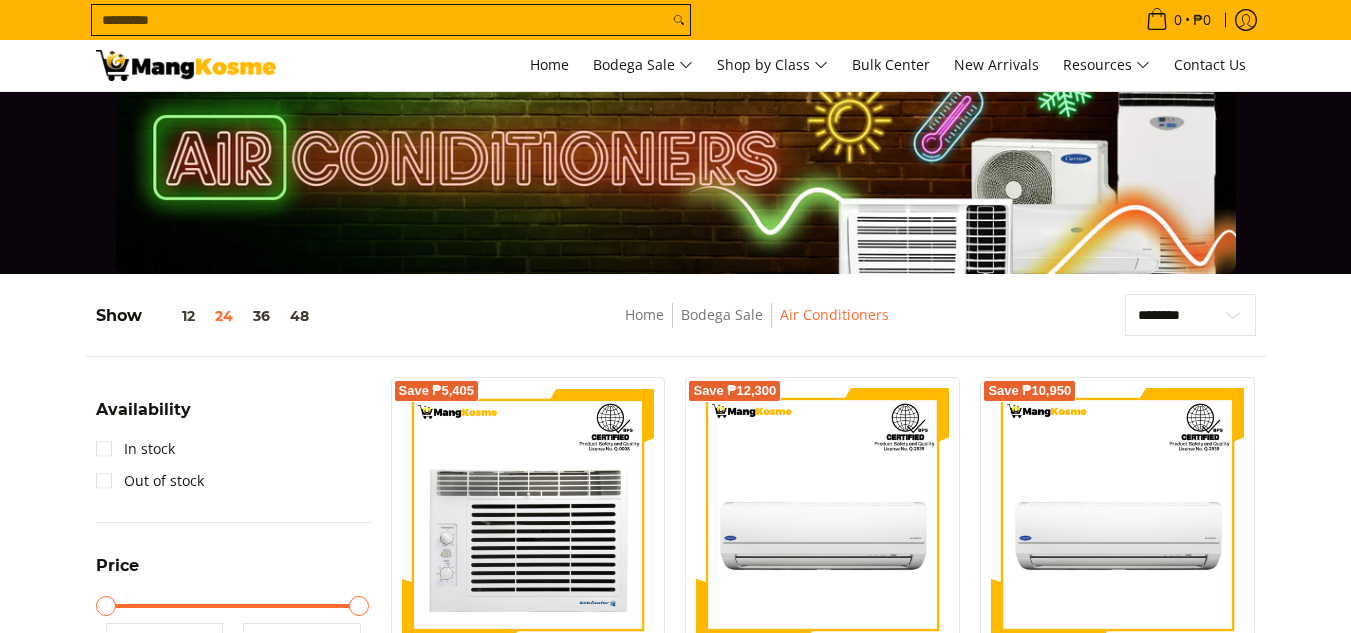 scroll, scrollTop: 199, scrollLeft: 0, axis: vertical 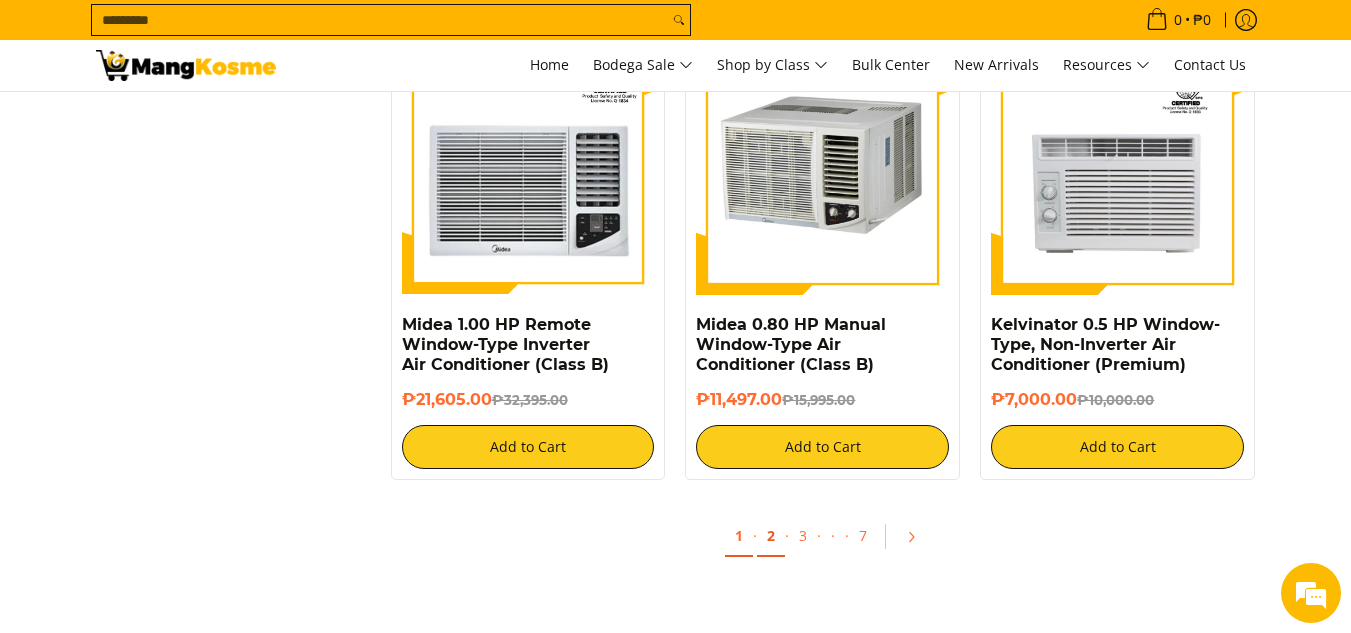 click on "2" at bounding box center [771, 536] 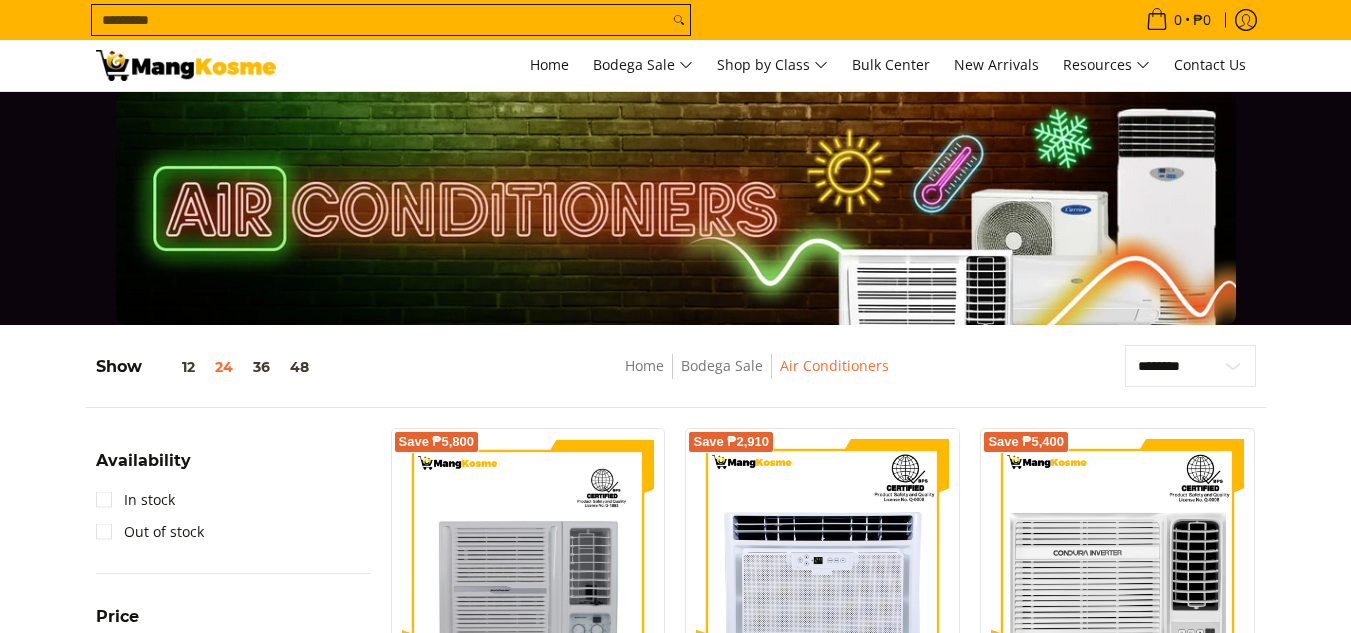 scroll, scrollTop: 300, scrollLeft: 0, axis: vertical 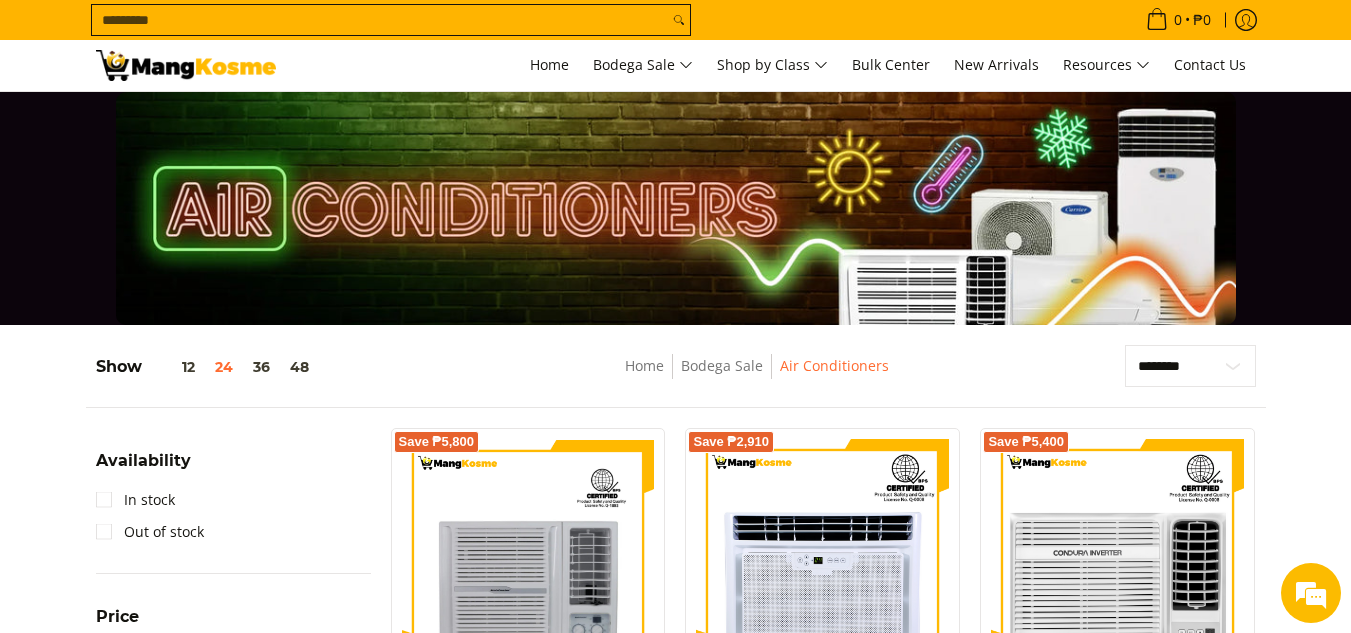 click on "Home" at bounding box center [644, 366] 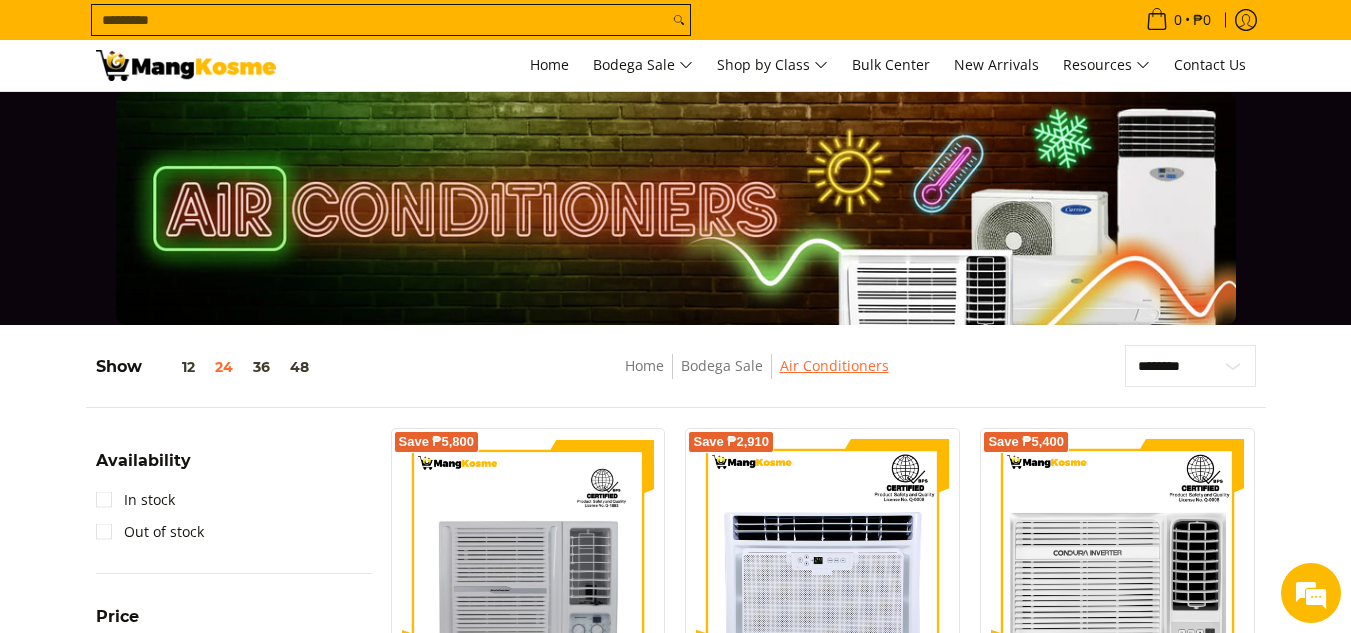 click on "Air Conditioners" at bounding box center [834, 366] 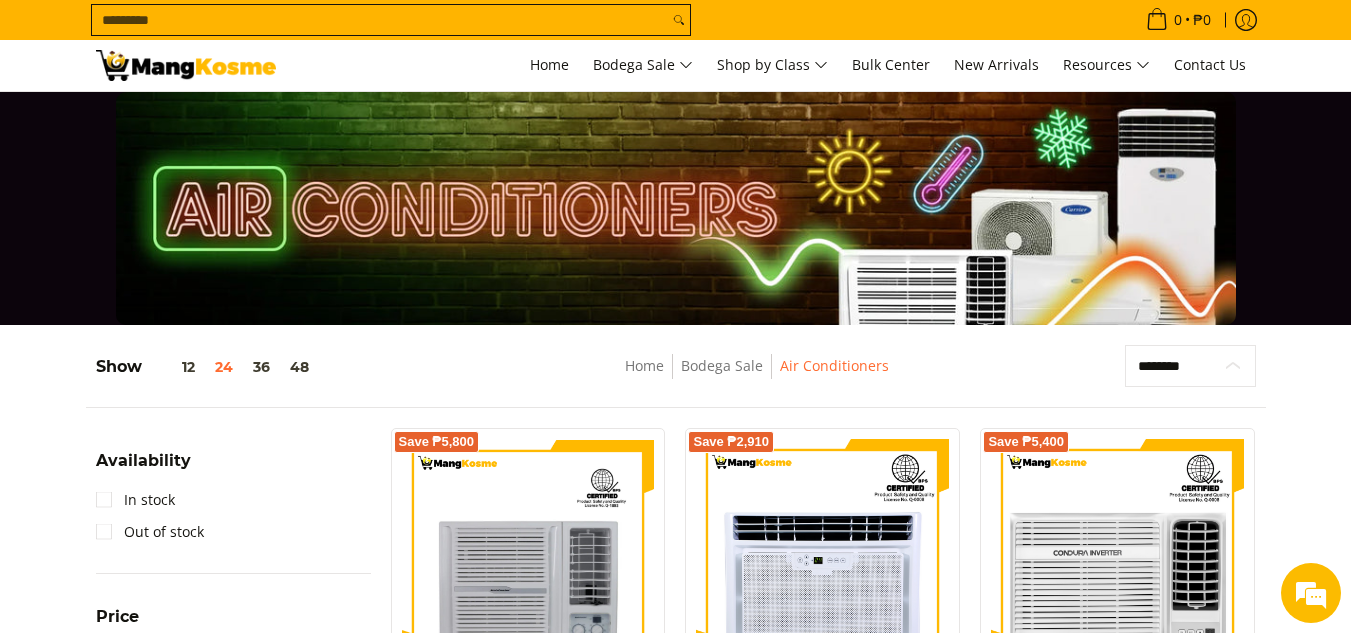 click on "**********" at bounding box center [1190, 366] 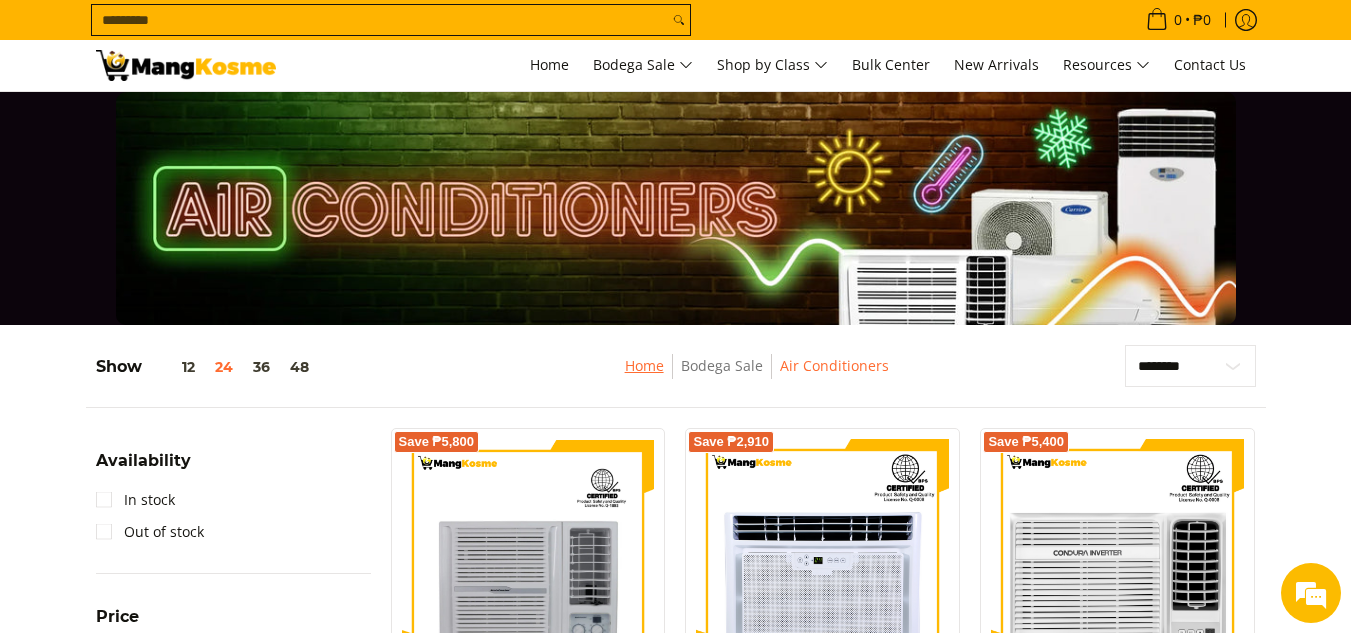 click on "Home" at bounding box center (644, 365) 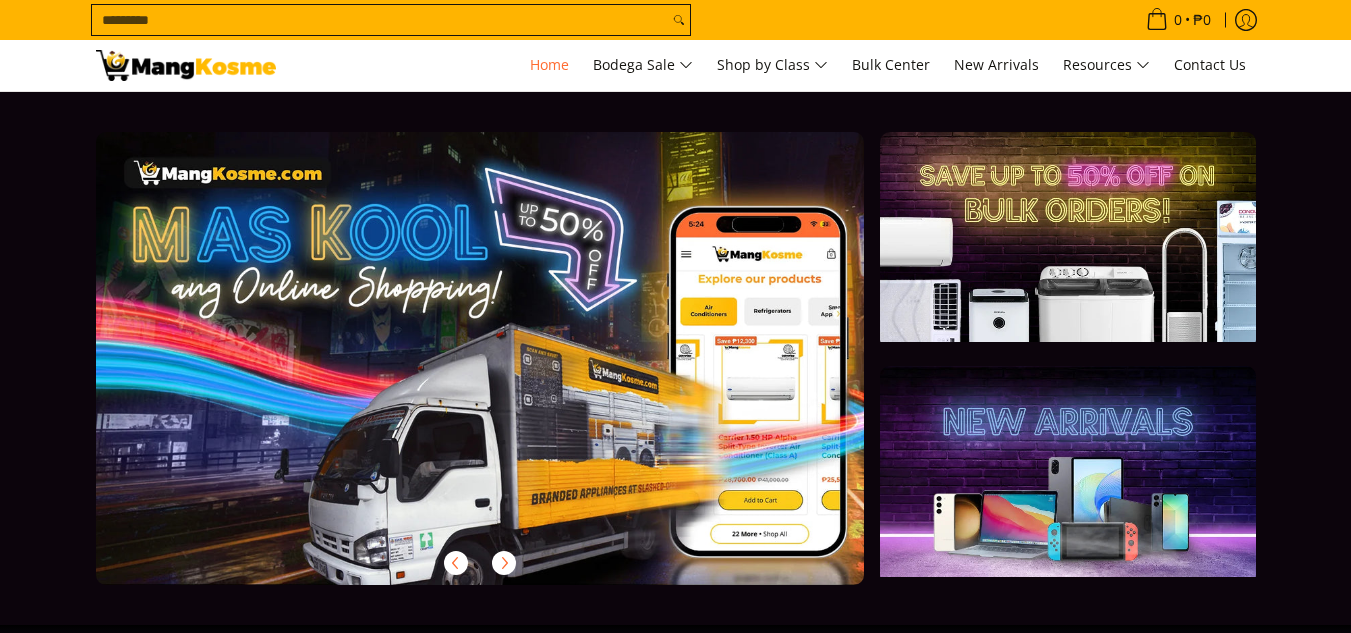 scroll, scrollTop: 800, scrollLeft: 0, axis: vertical 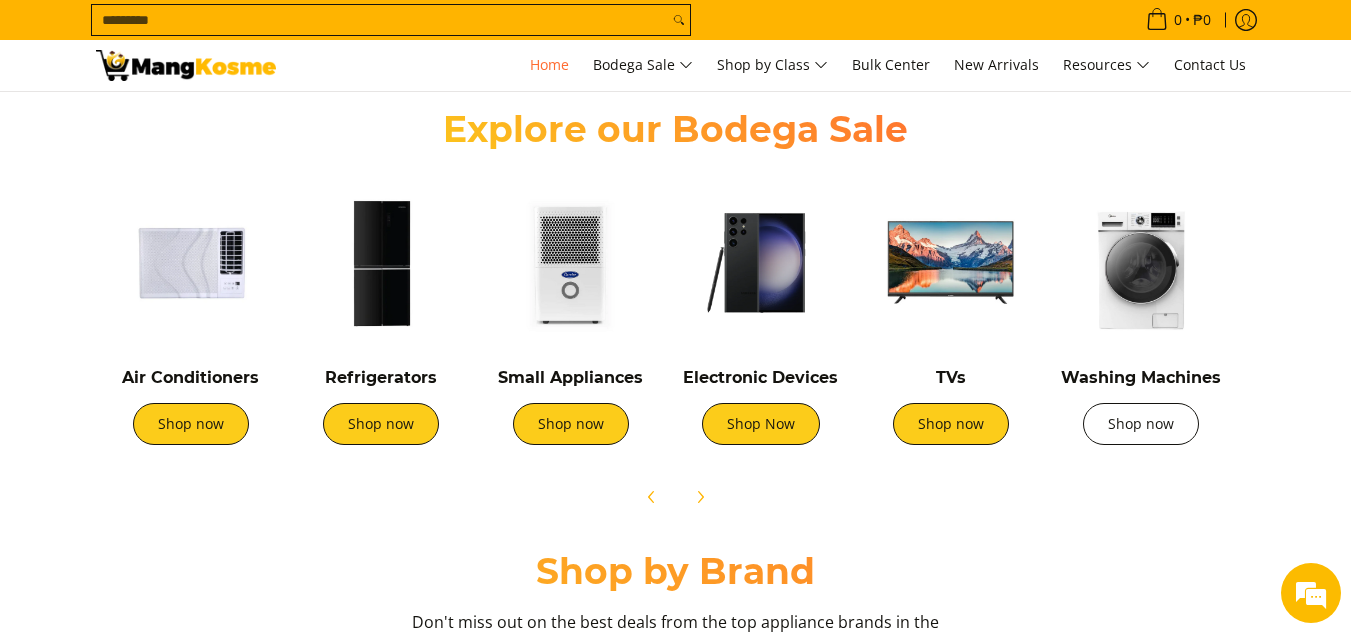 click on "Shop now" at bounding box center (1141, 424) 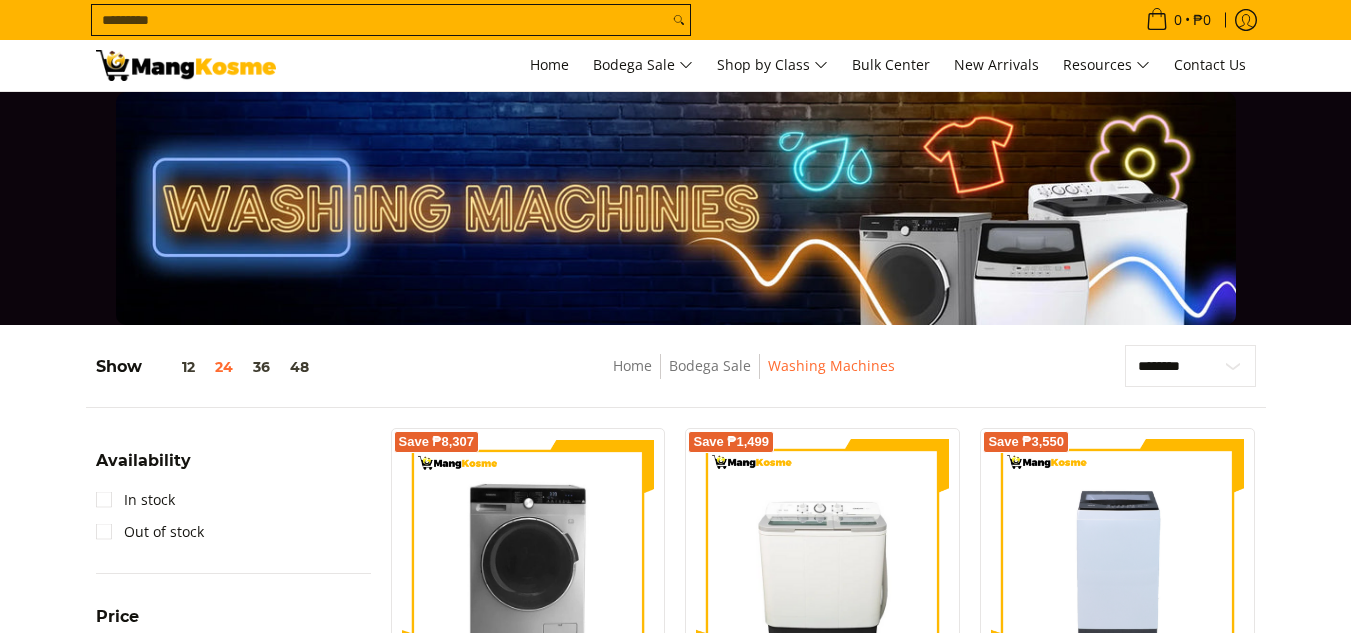 scroll, scrollTop: 125, scrollLeft: 0, axis: vertical 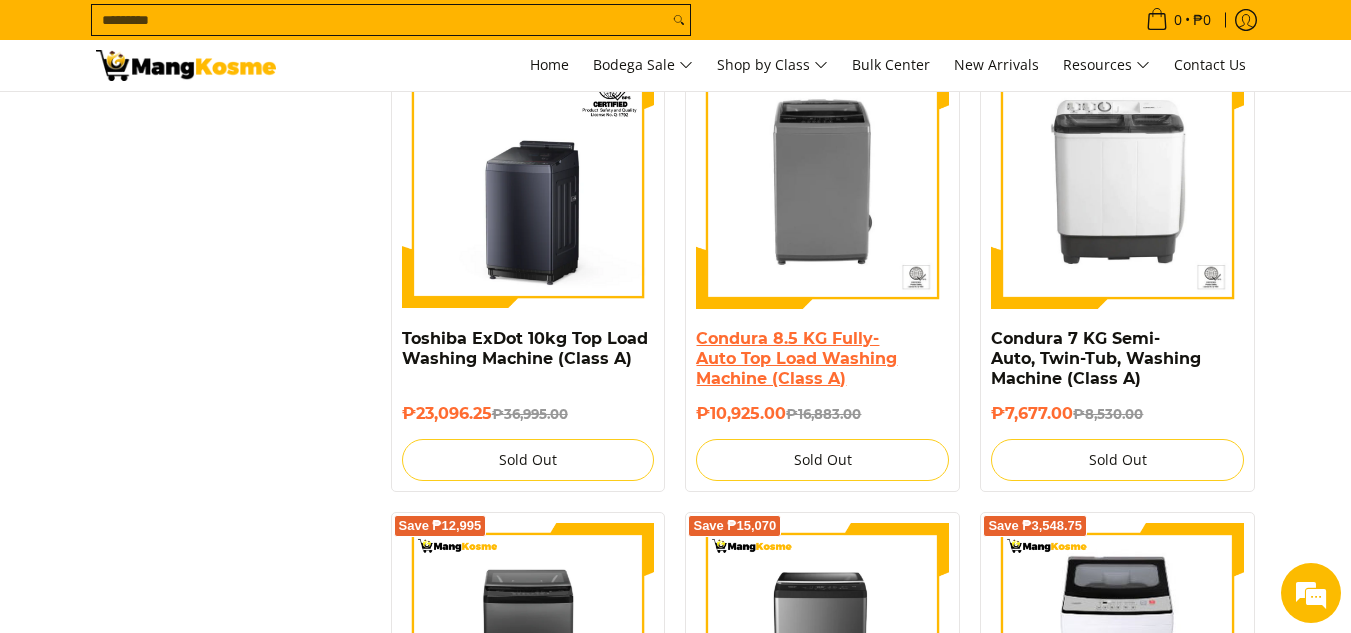 click on "Condura 8.5 KG Fully-Auto Top Load Washing Machine (Class A)" at bounding box center [796, 358] 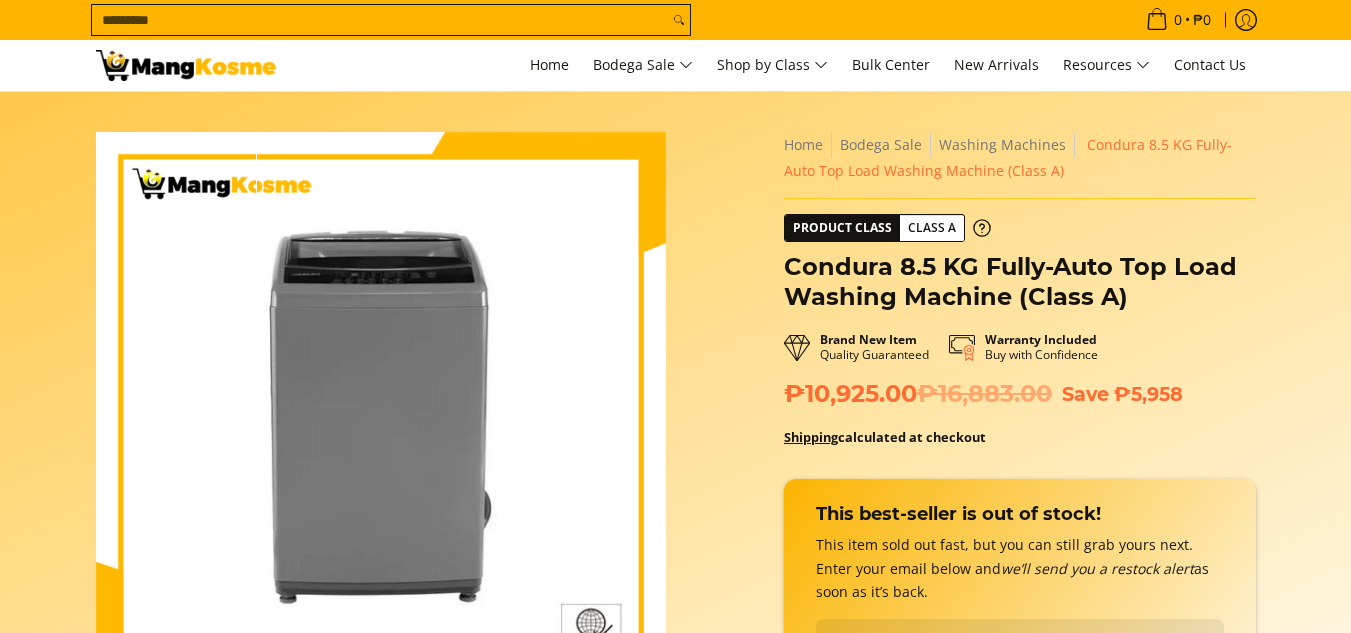 scroll, scrollTop: 0, scrollLeft: 0, axis: both 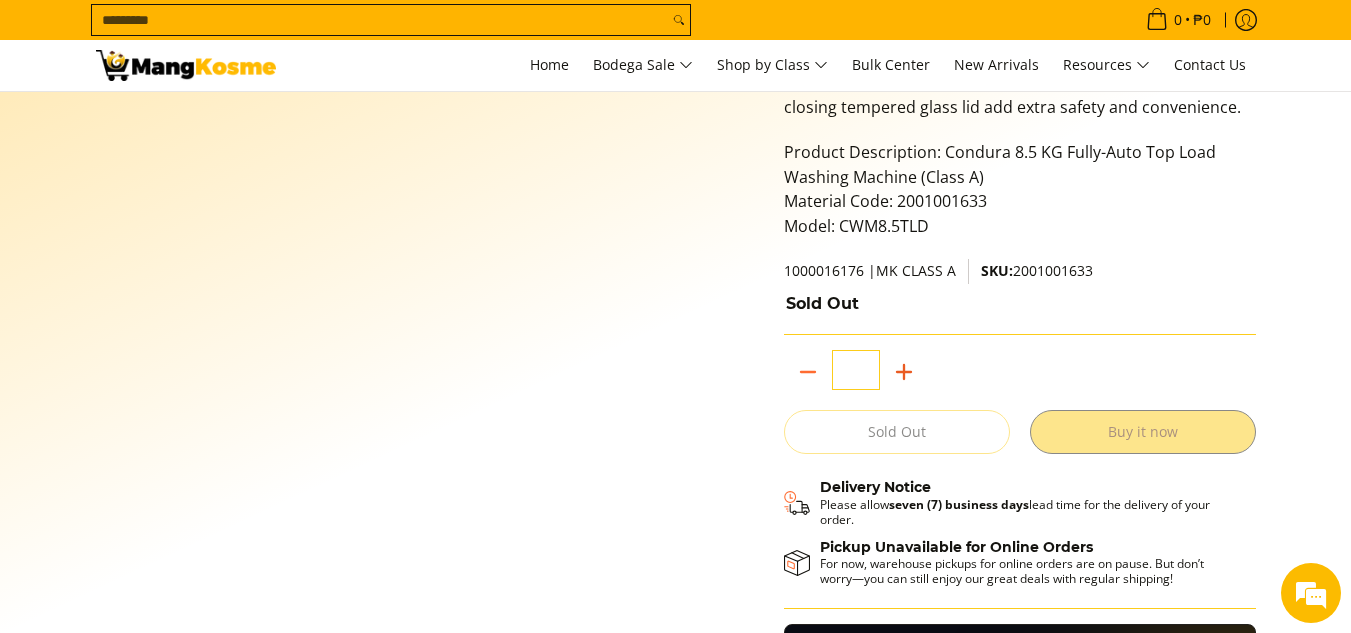 click 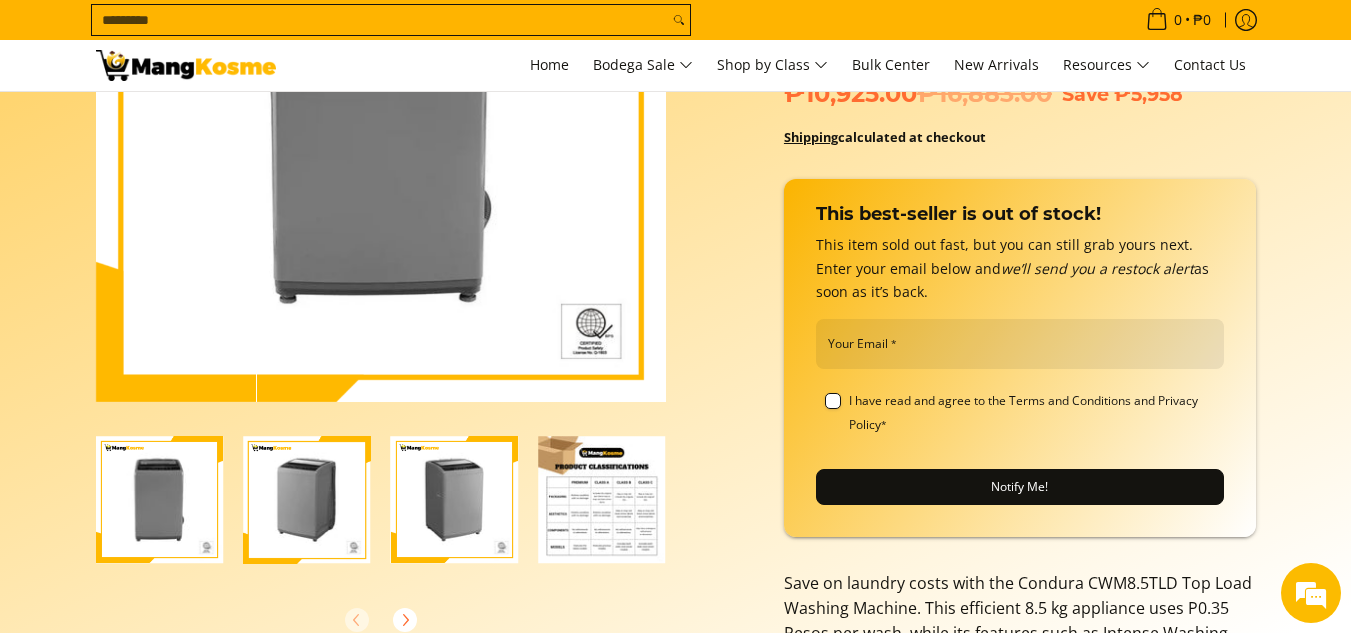 scroll, scrollTop: 0, scrollLeft: 0, axis: both 